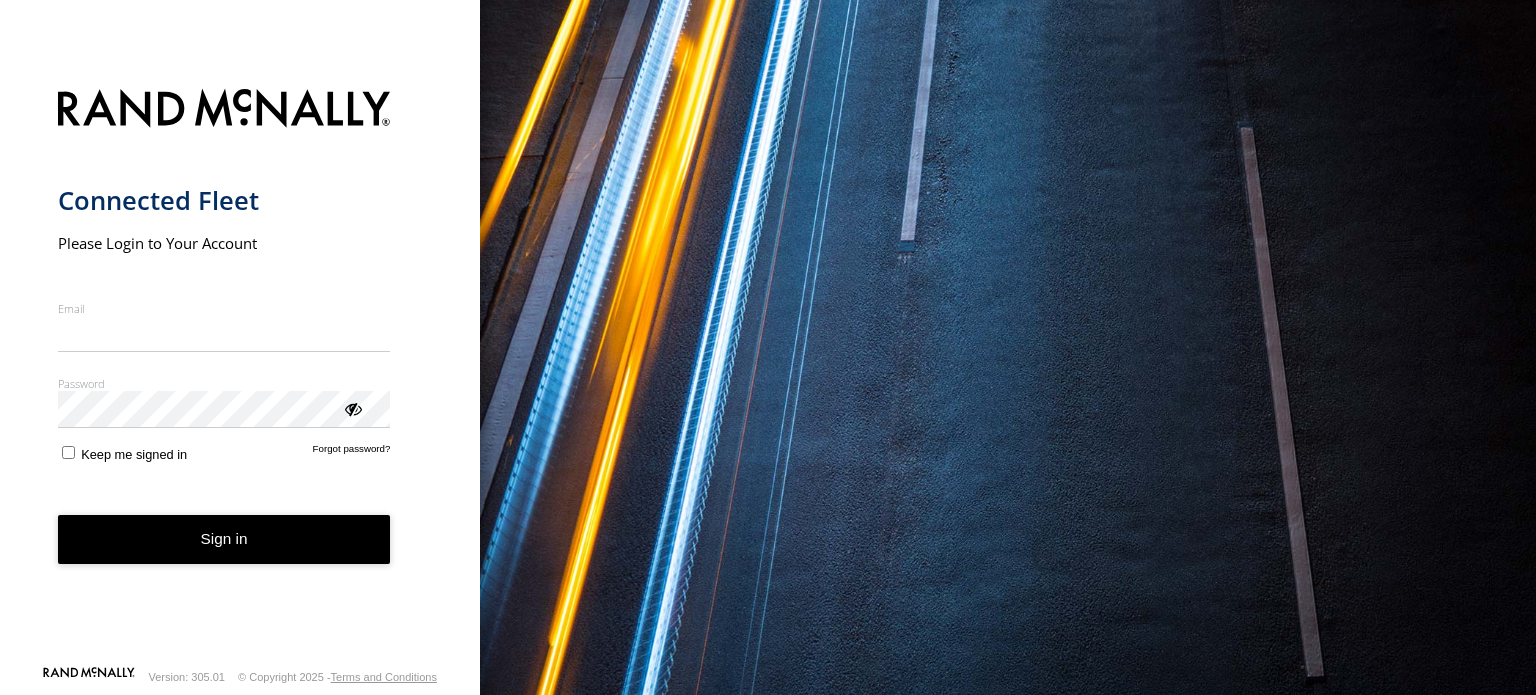 scroll, scrollTop: 0, scrollLeft: 0, axis: both 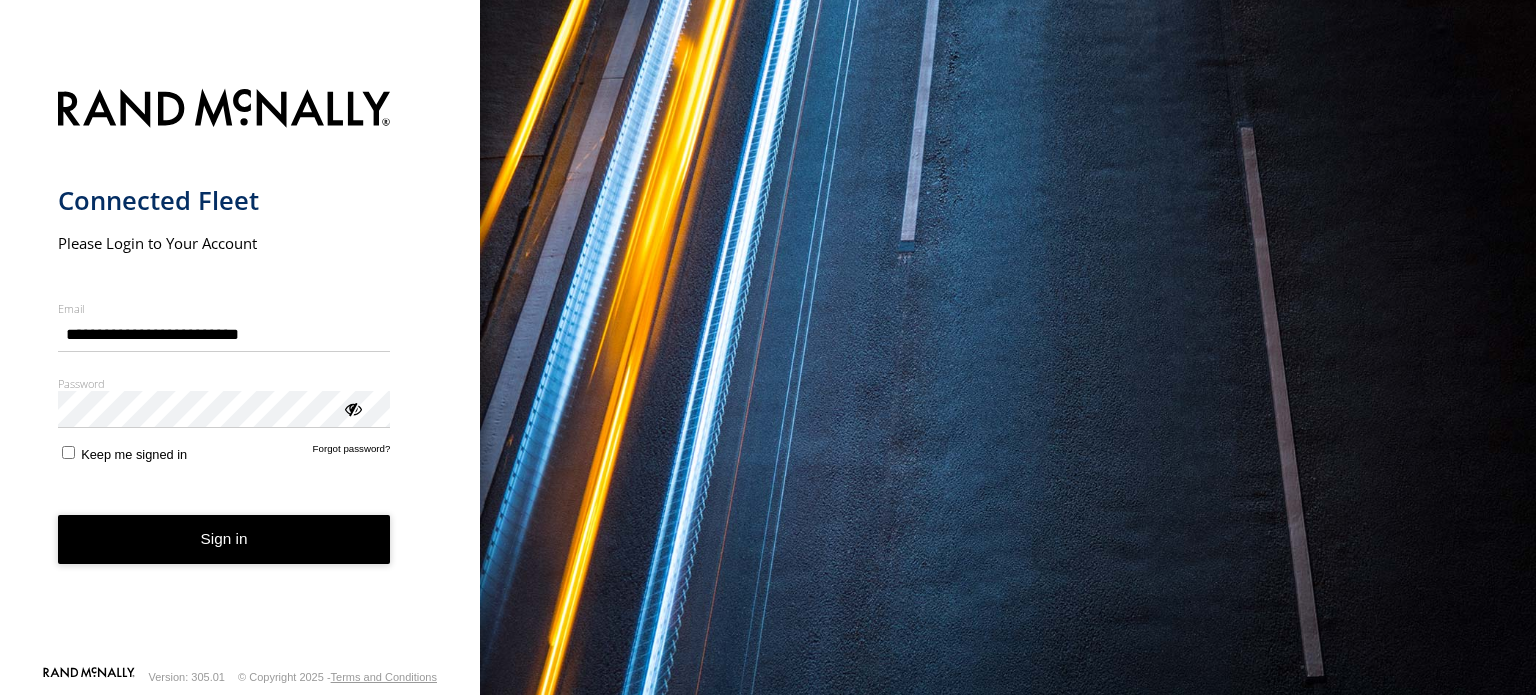 click on "Sign in" at bounding box center (224, 539) 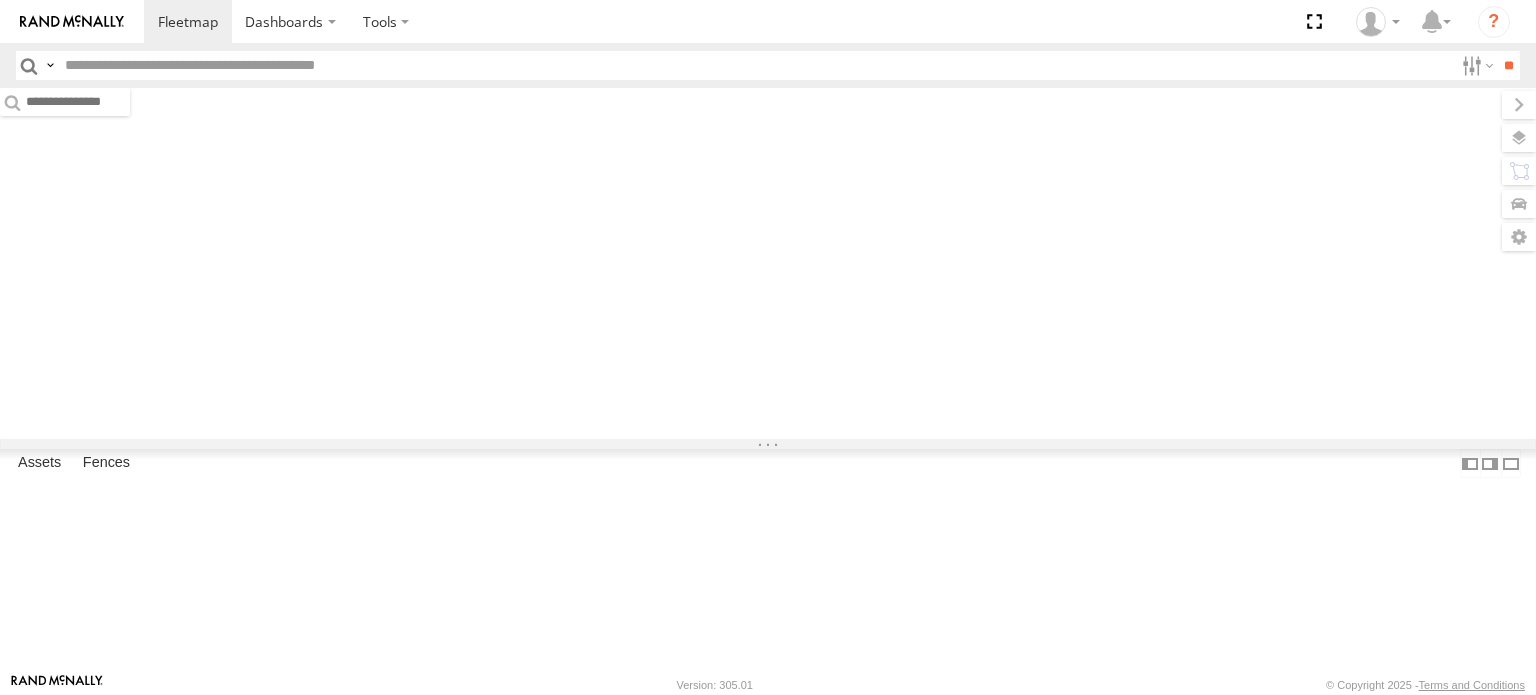 scroll, scrollTop: 0, scrollLeft: 0, axis: both 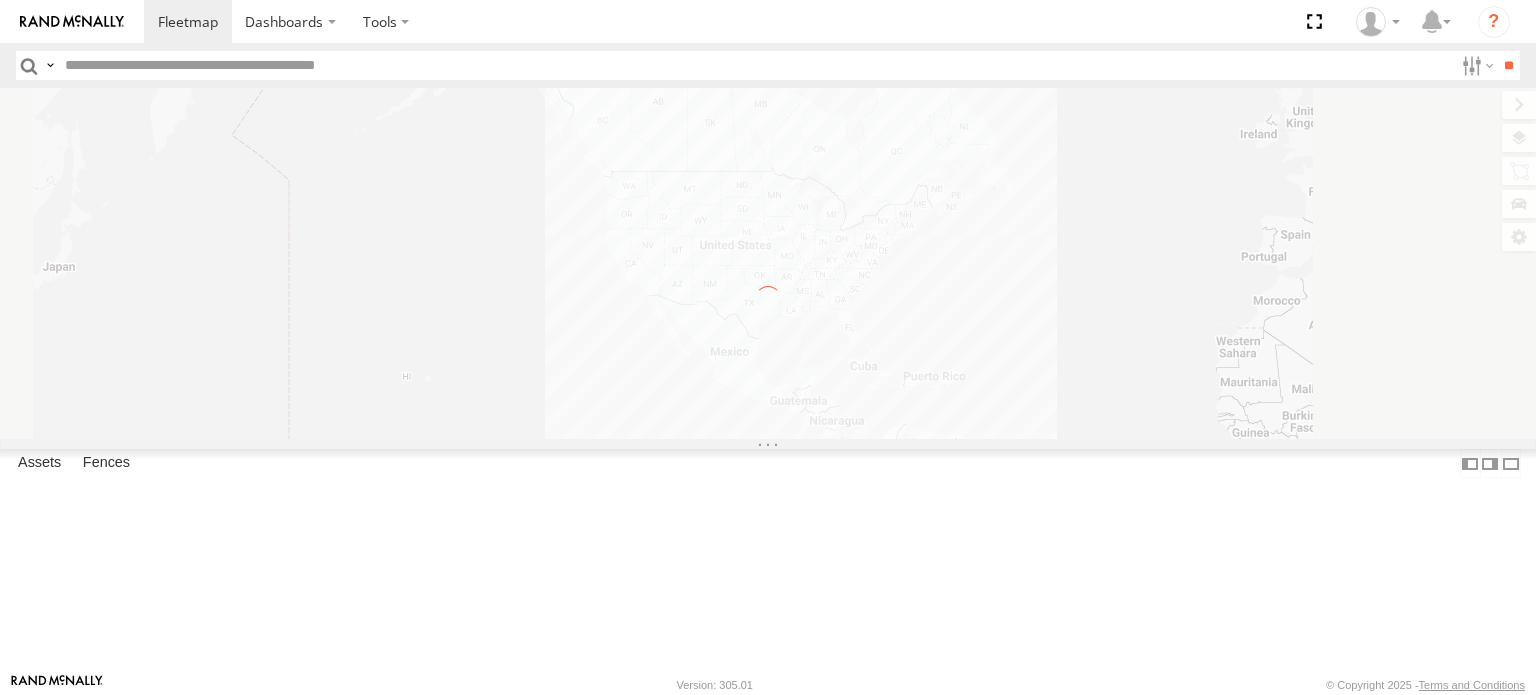 click at bounding box center (755, 65) 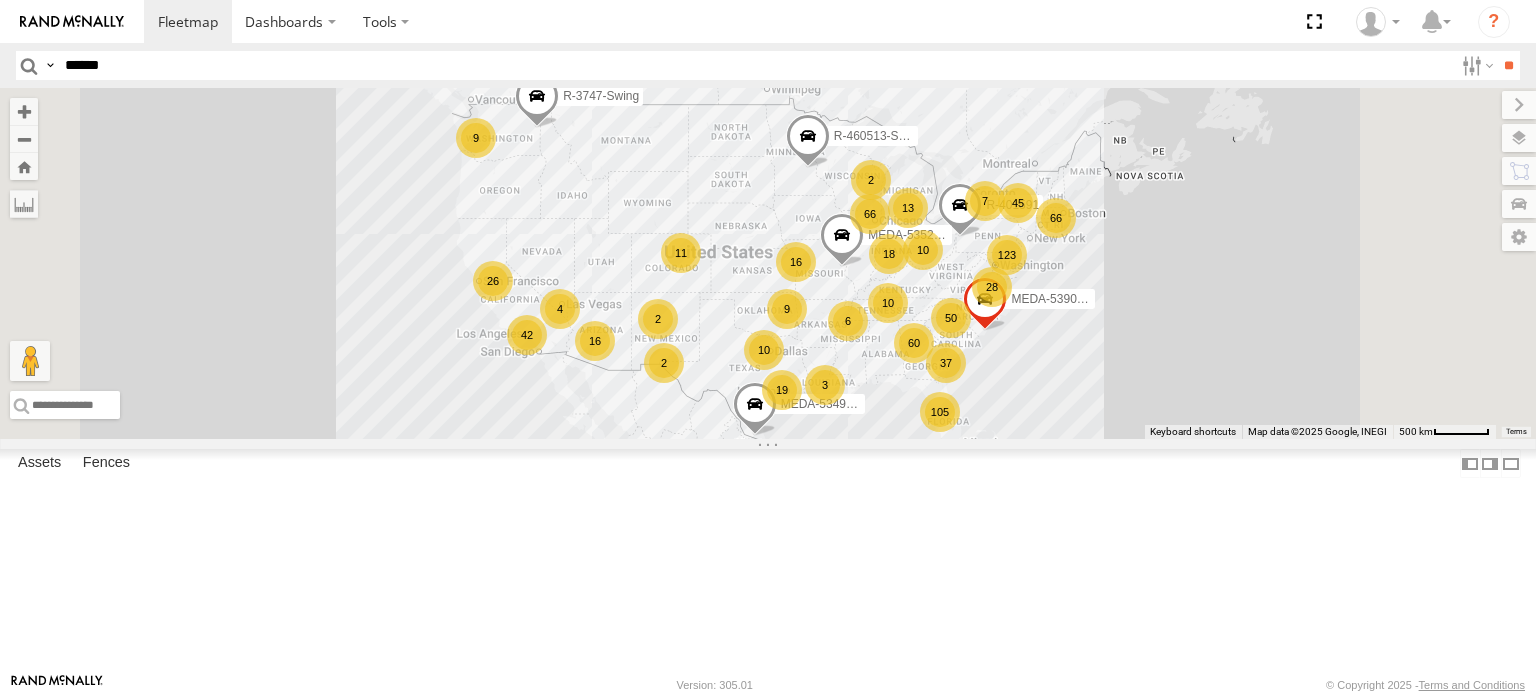 click on "**" at bounding box center (1508, 65) 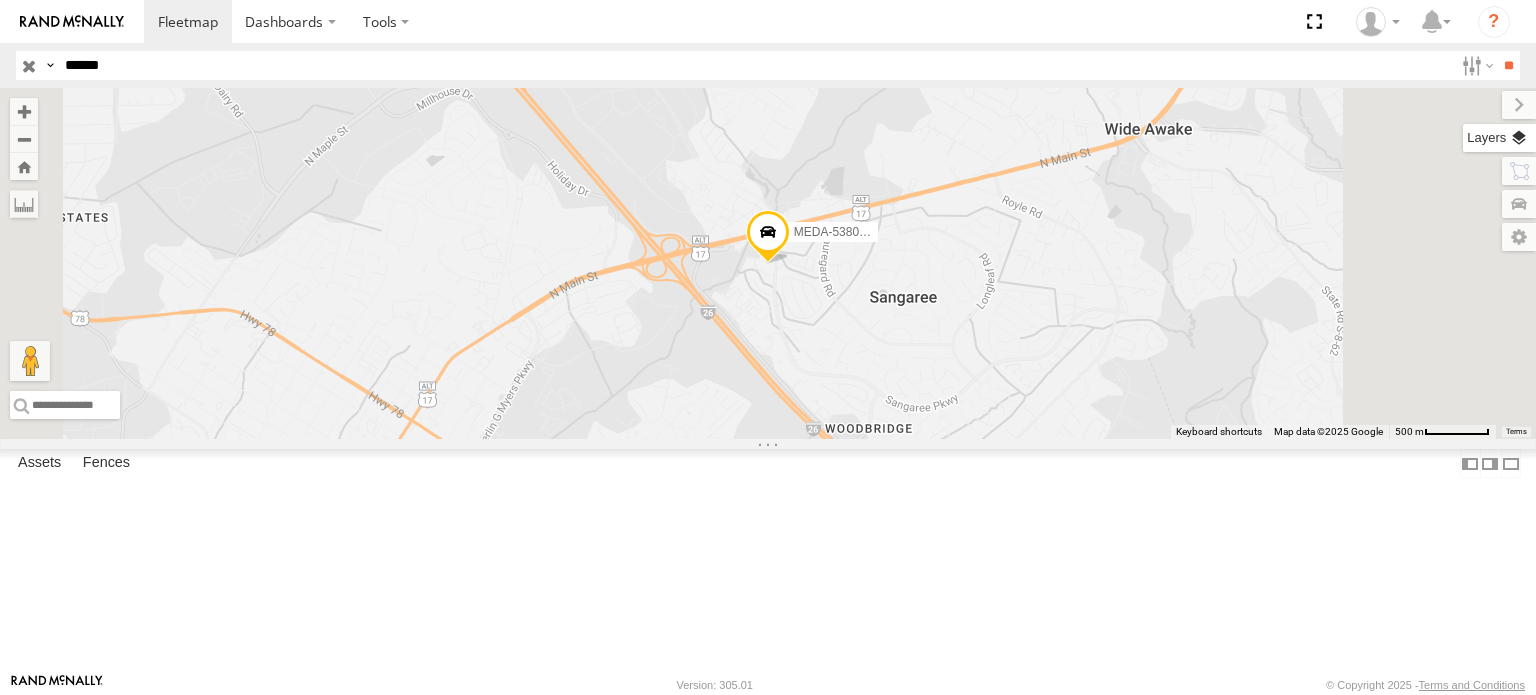 click at bounding box center [1499, 138] 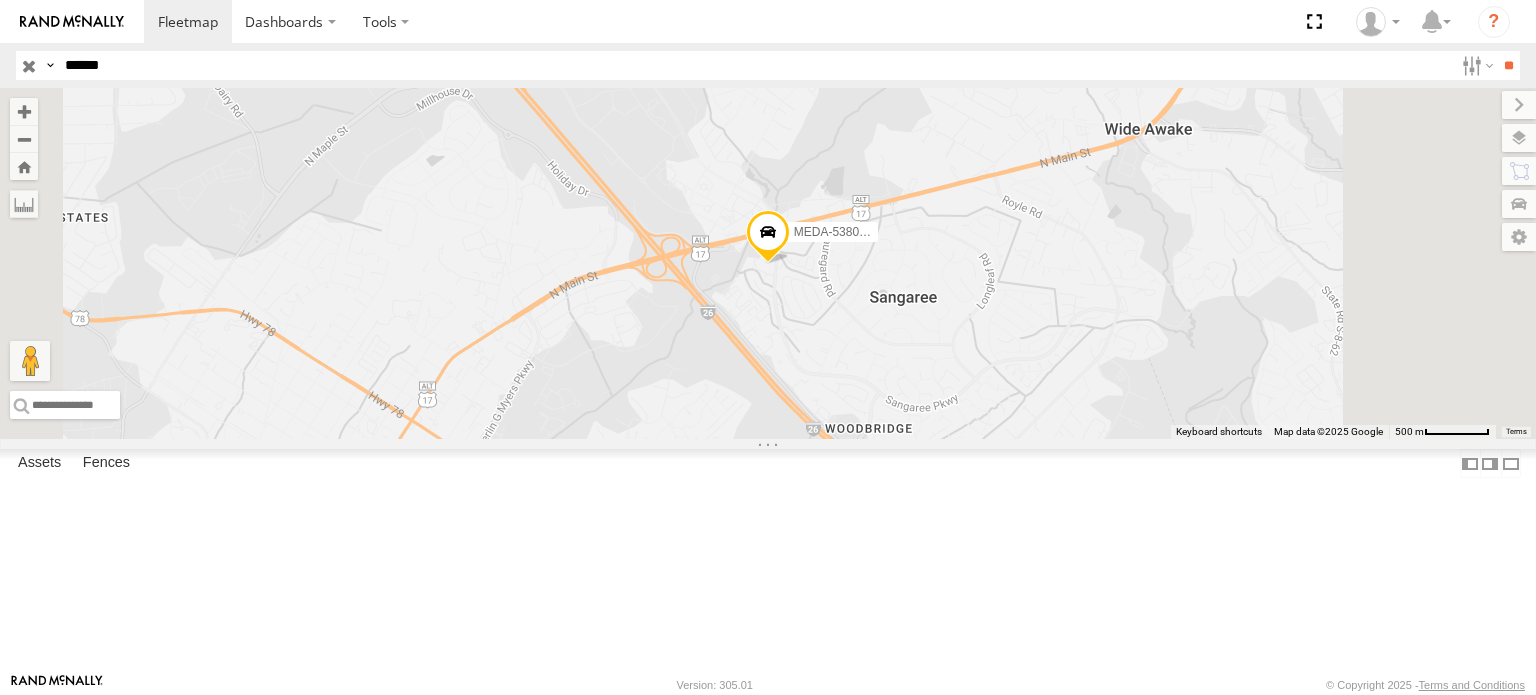 click on "Basemaps" at bounding box center (0, 0) 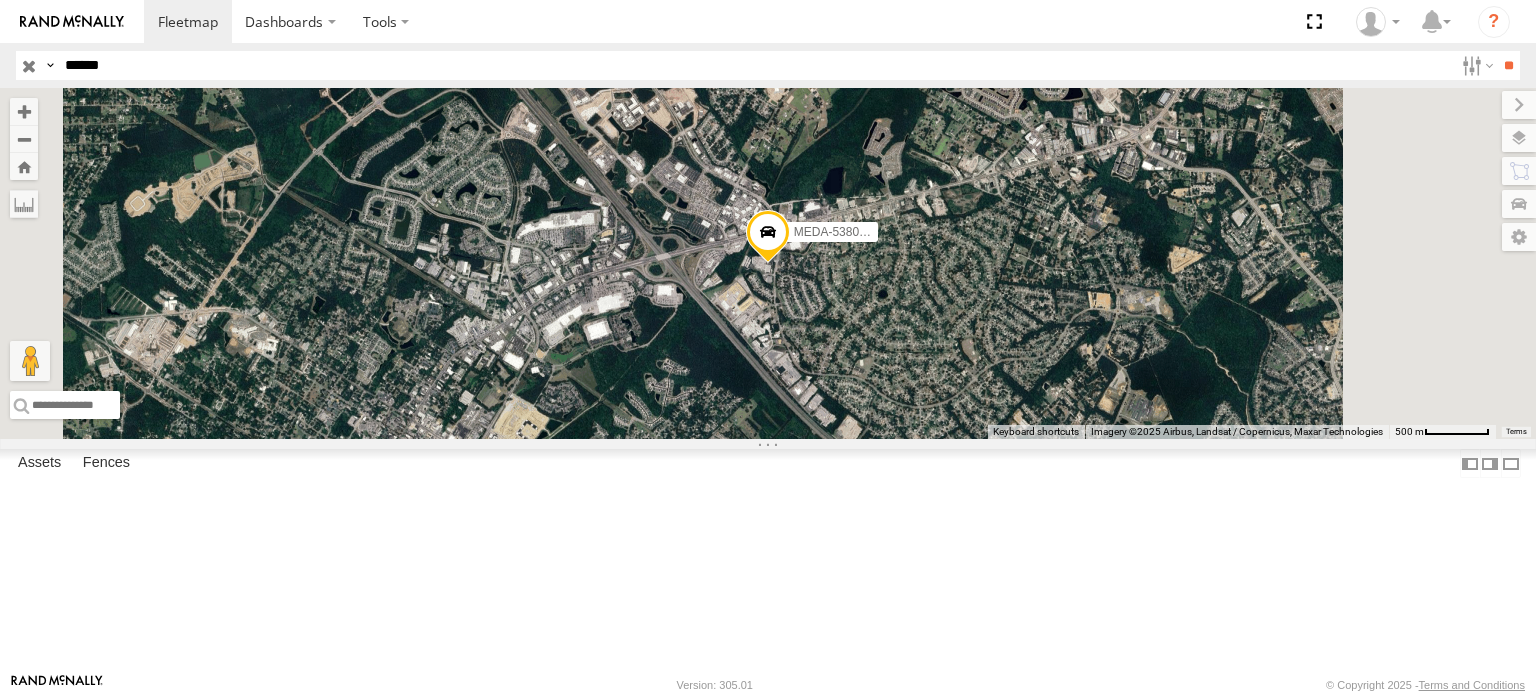 click on "Roadmap" at bounding box center (0, 0) 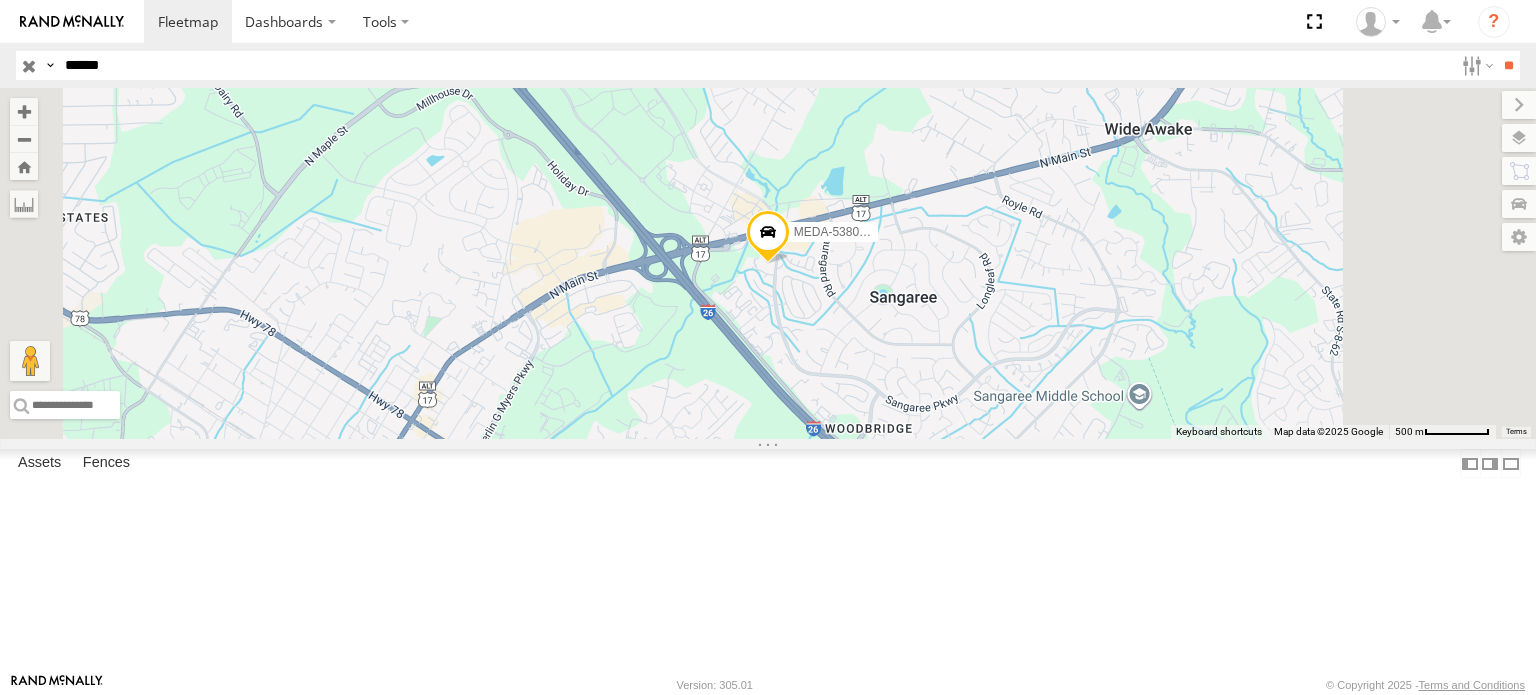 click on "Satellite" at bounding box center [0, 0] 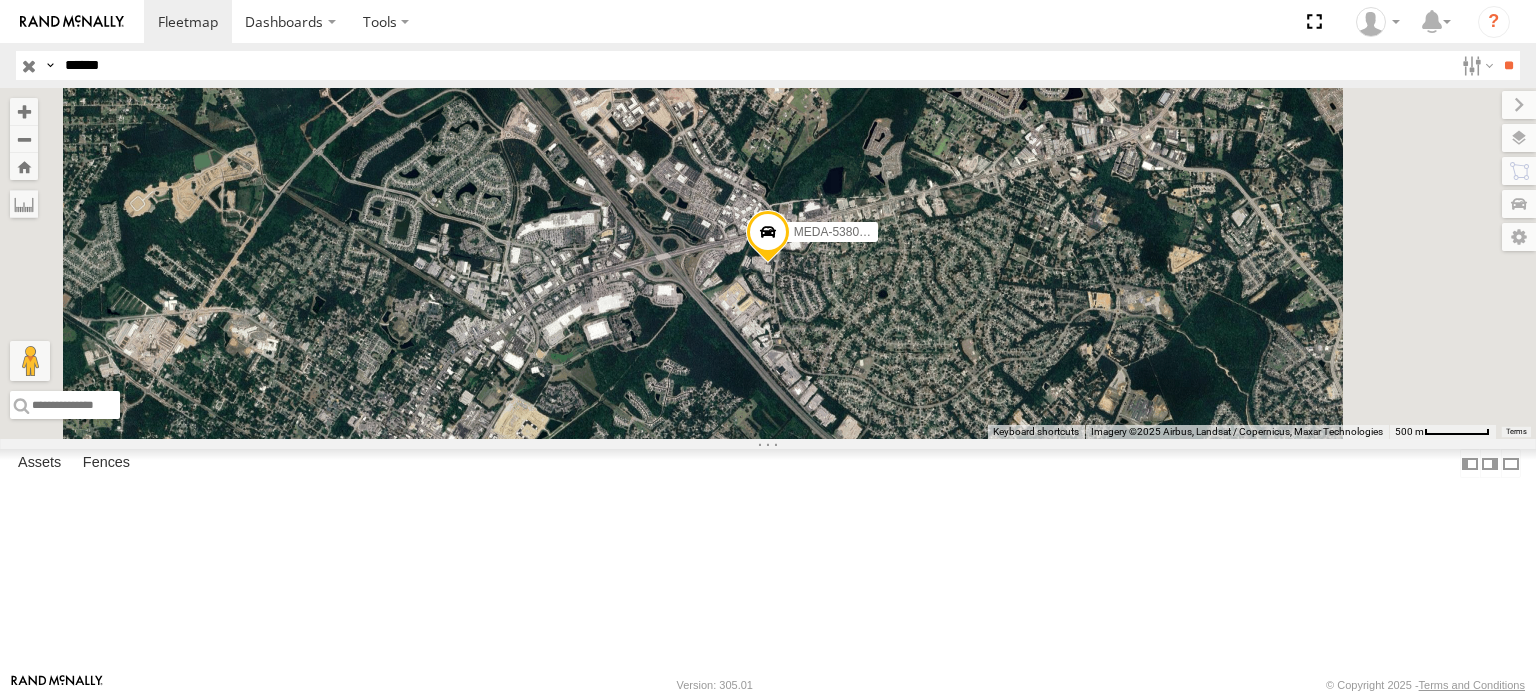 click on "MEDA-538005-Swing" at bounding box center [768, 263] 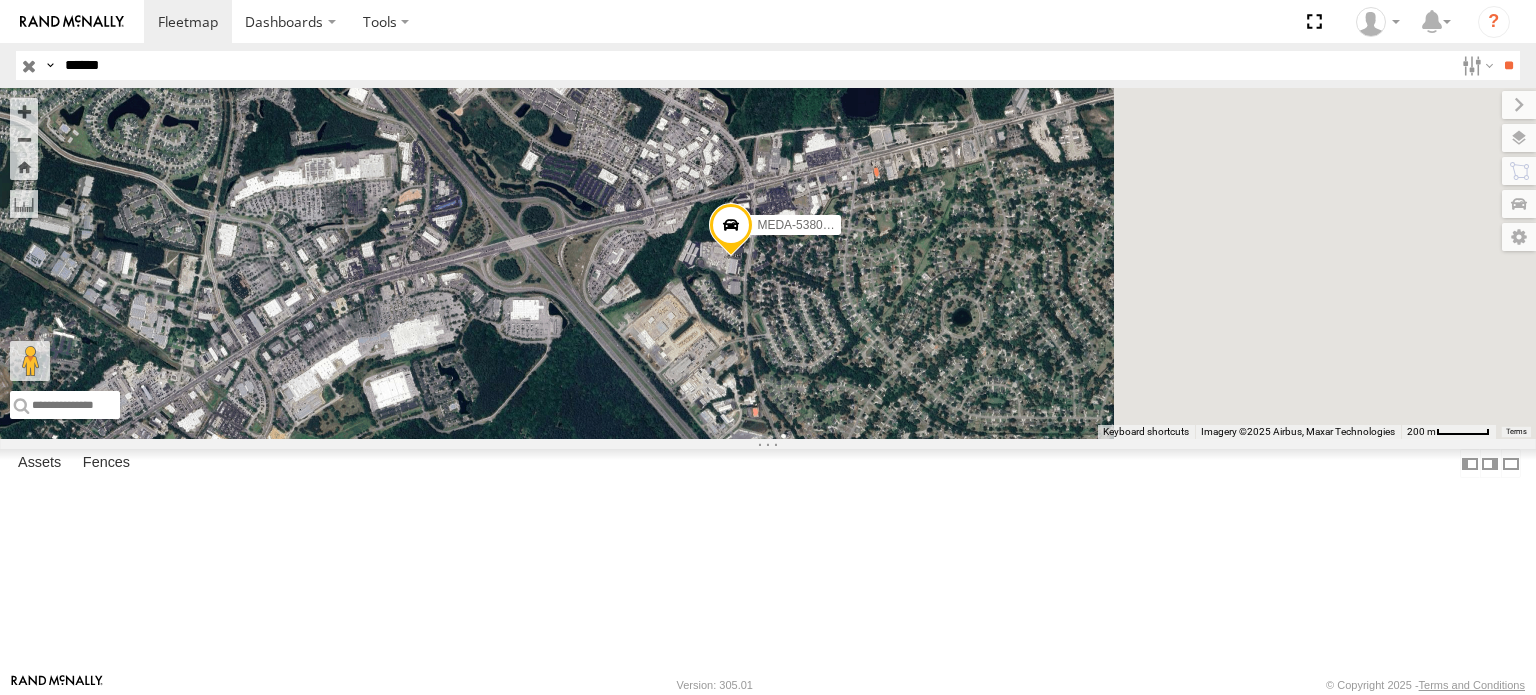 drag, startPoint x: 1064, startPoint y: 367, endPoint x: 824, endPoint y: 375, distance: 240.1333 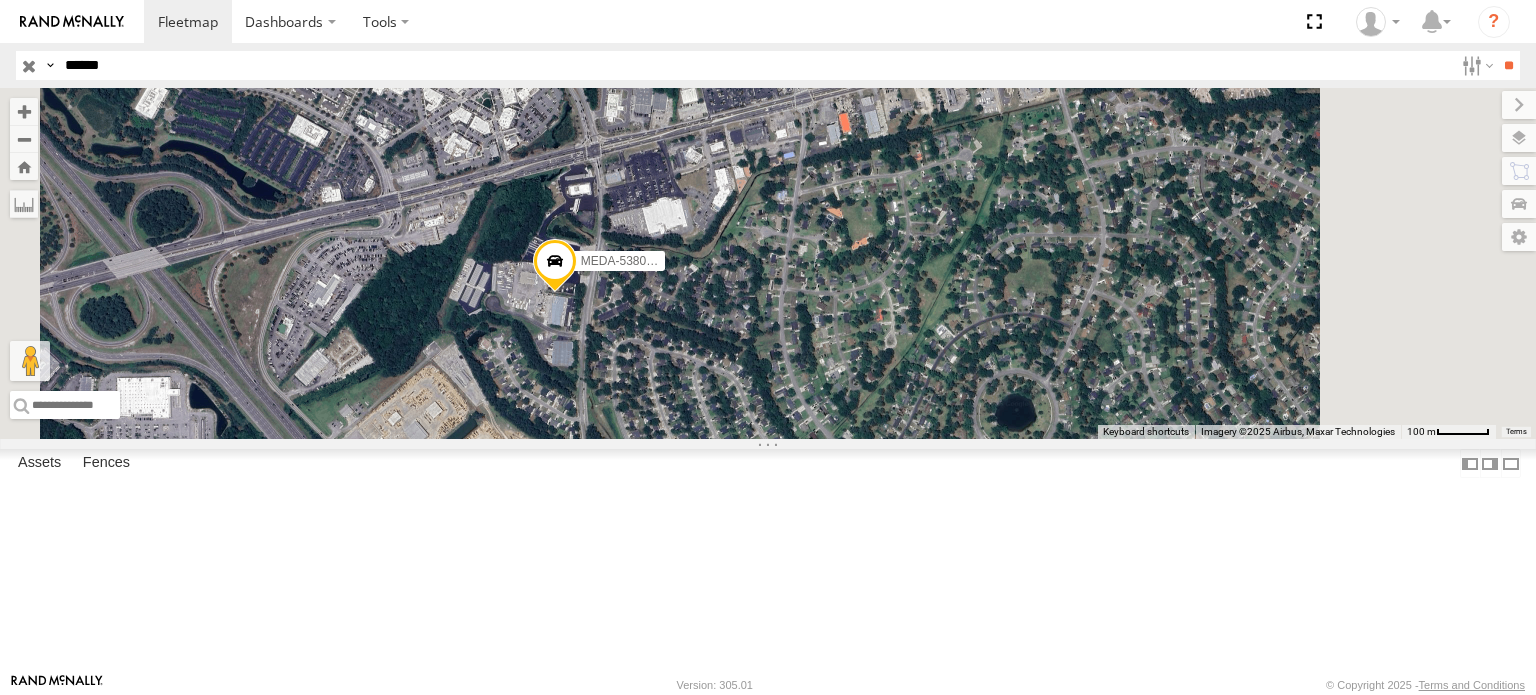 drag, startPoint x: 951, startPoint y: 384, endPoint x: 969, endPoint y: 444, distance: 62.641838 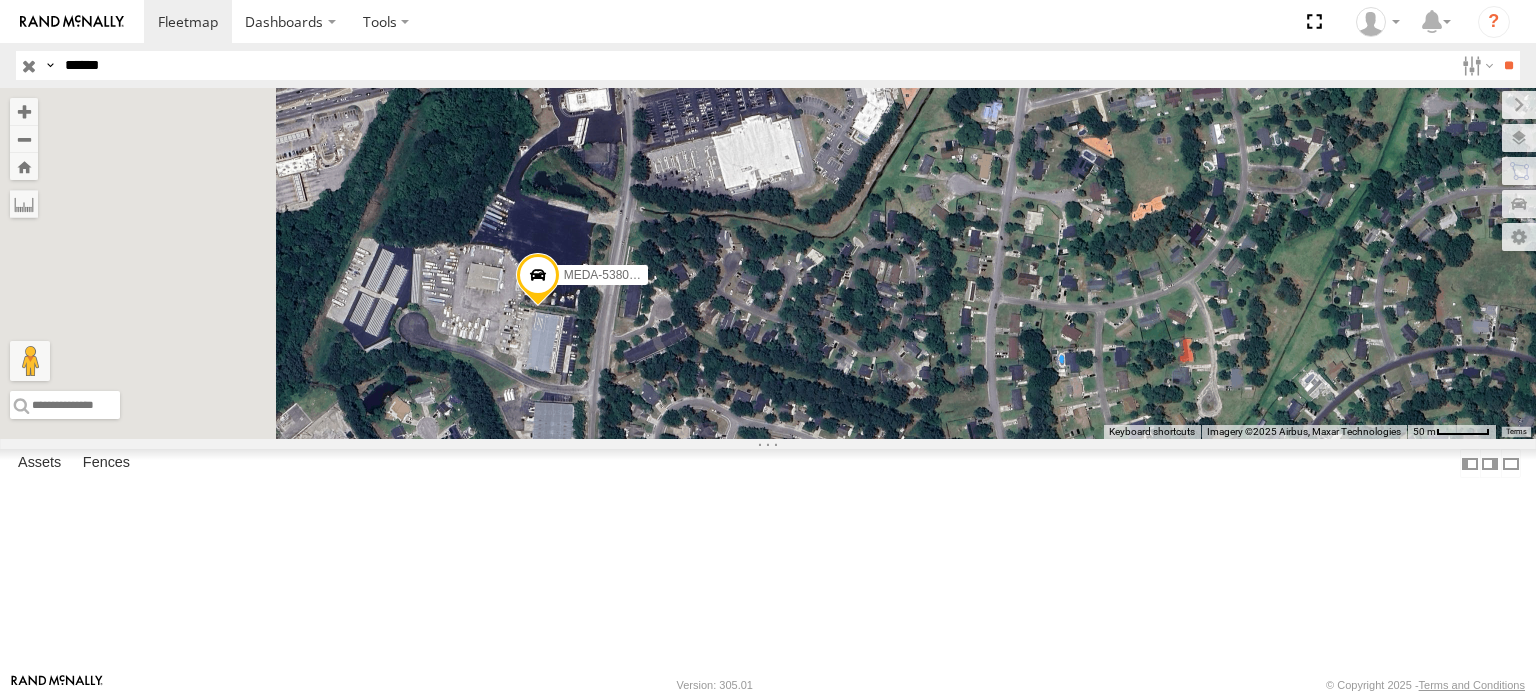 drag, startPoint x: 956, startPoint y: 431, endPoint x: 1061, endPoint y: 413, distance: 106.531685 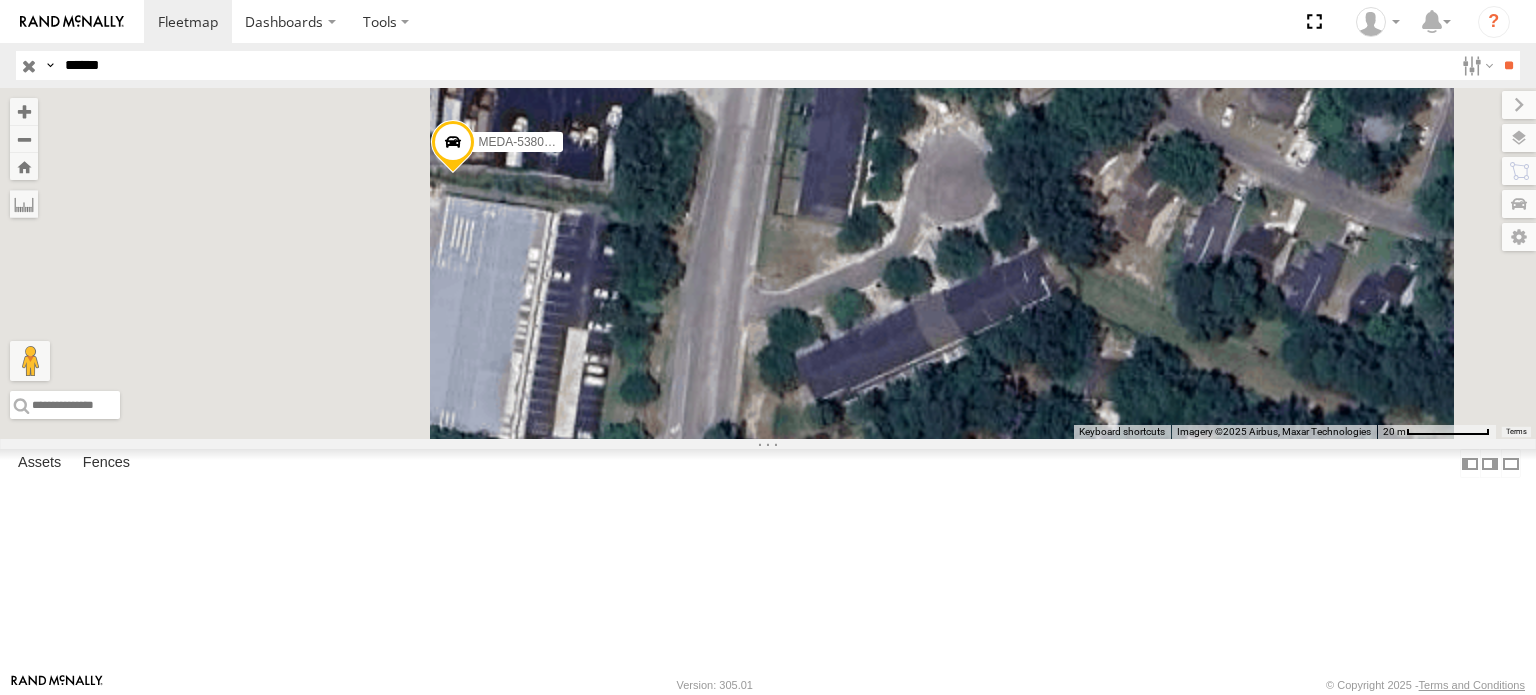 drag, startPoint x: 721, startPoint y: 441, endPoint x: 1040, endPoint y: 326, distance: 339.09586 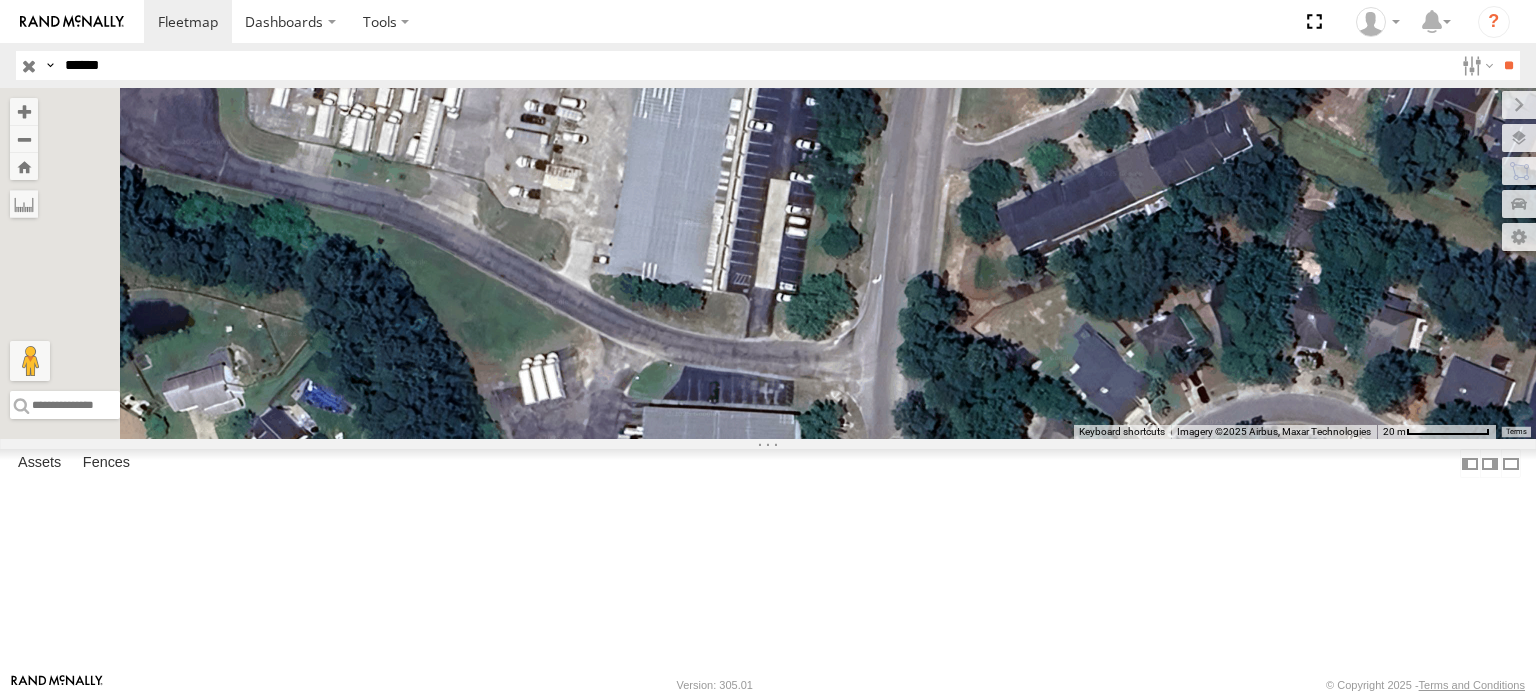 drag, startPoint x: 984, startPoint y: 454, endPoint x: 1032, endPoint y: 445, distance: 48.83646 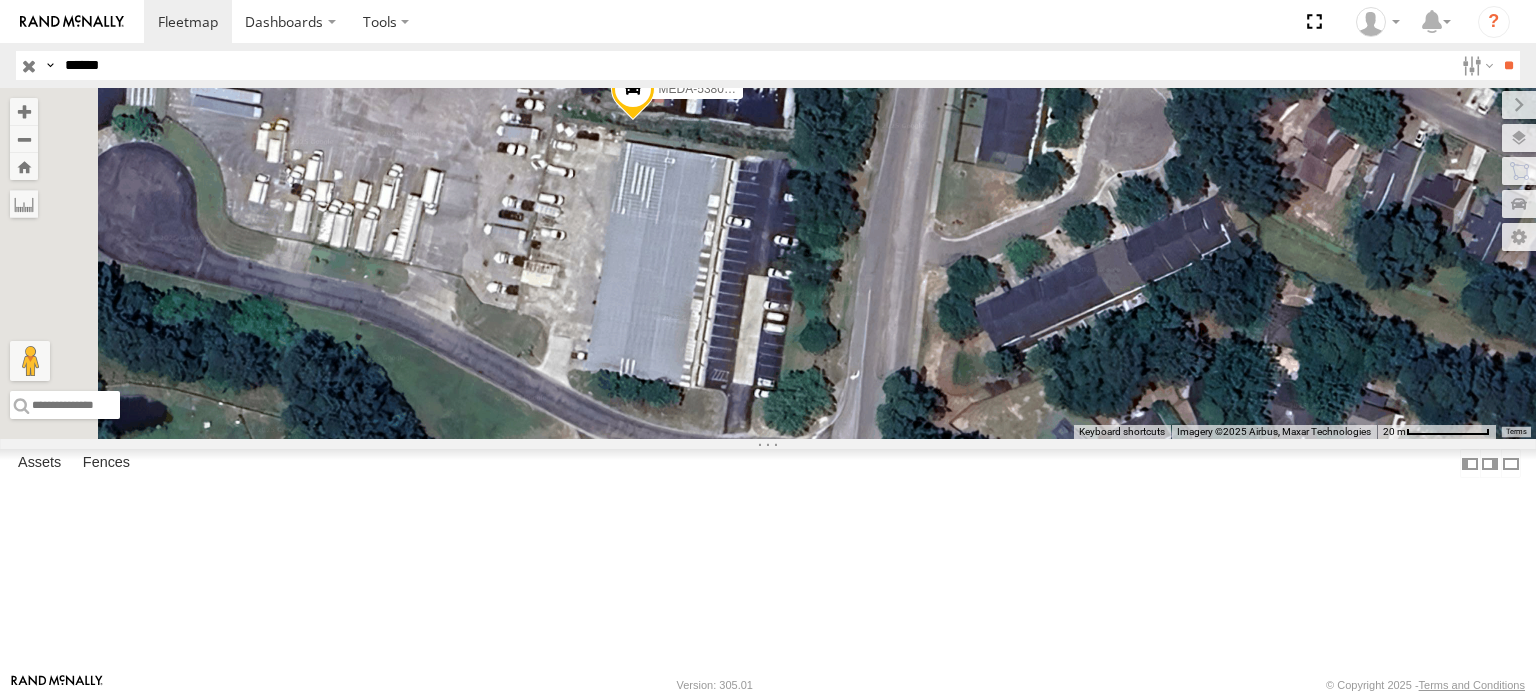 drag, startPoint x: 932, startPoint y: 351, endPoint x: 903, endPoint y: 471, distance: 123.454445 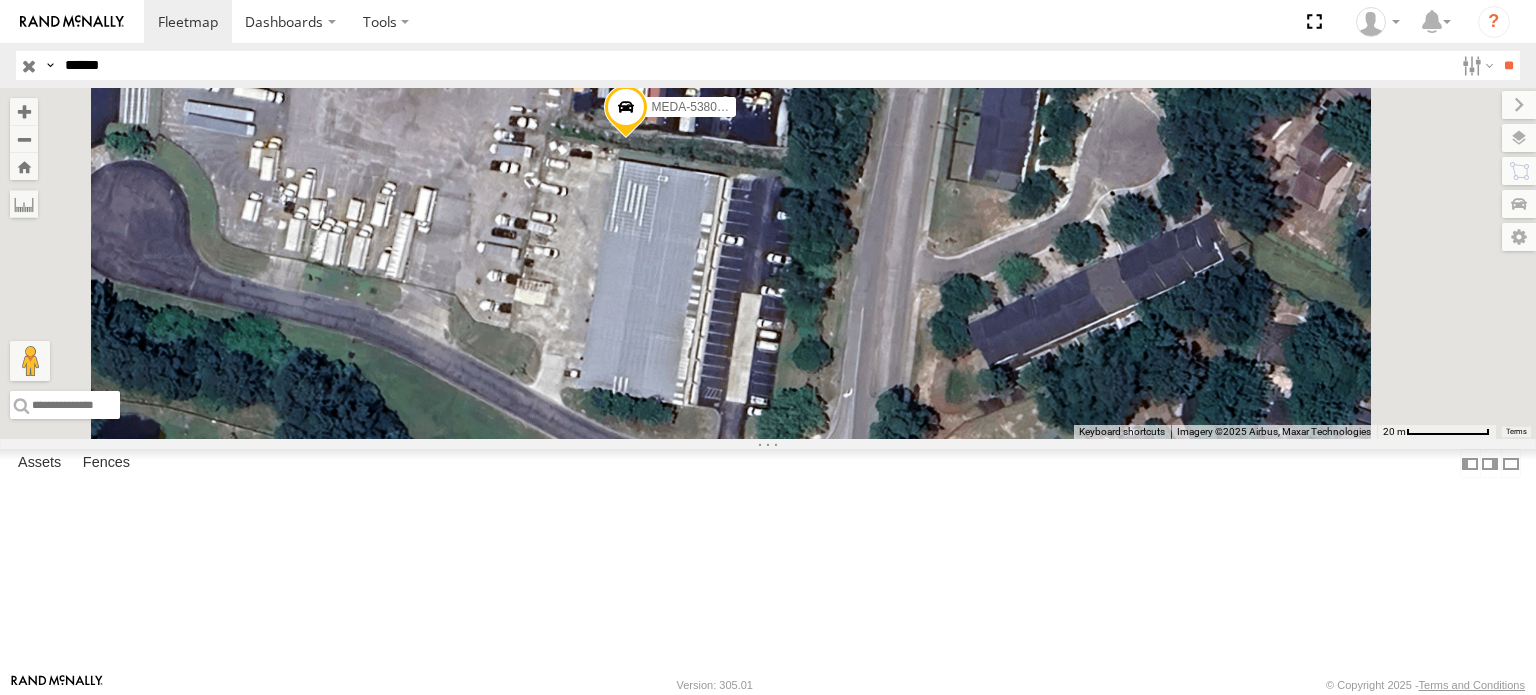 click on "Overlays" at bounding box center (0, 0) 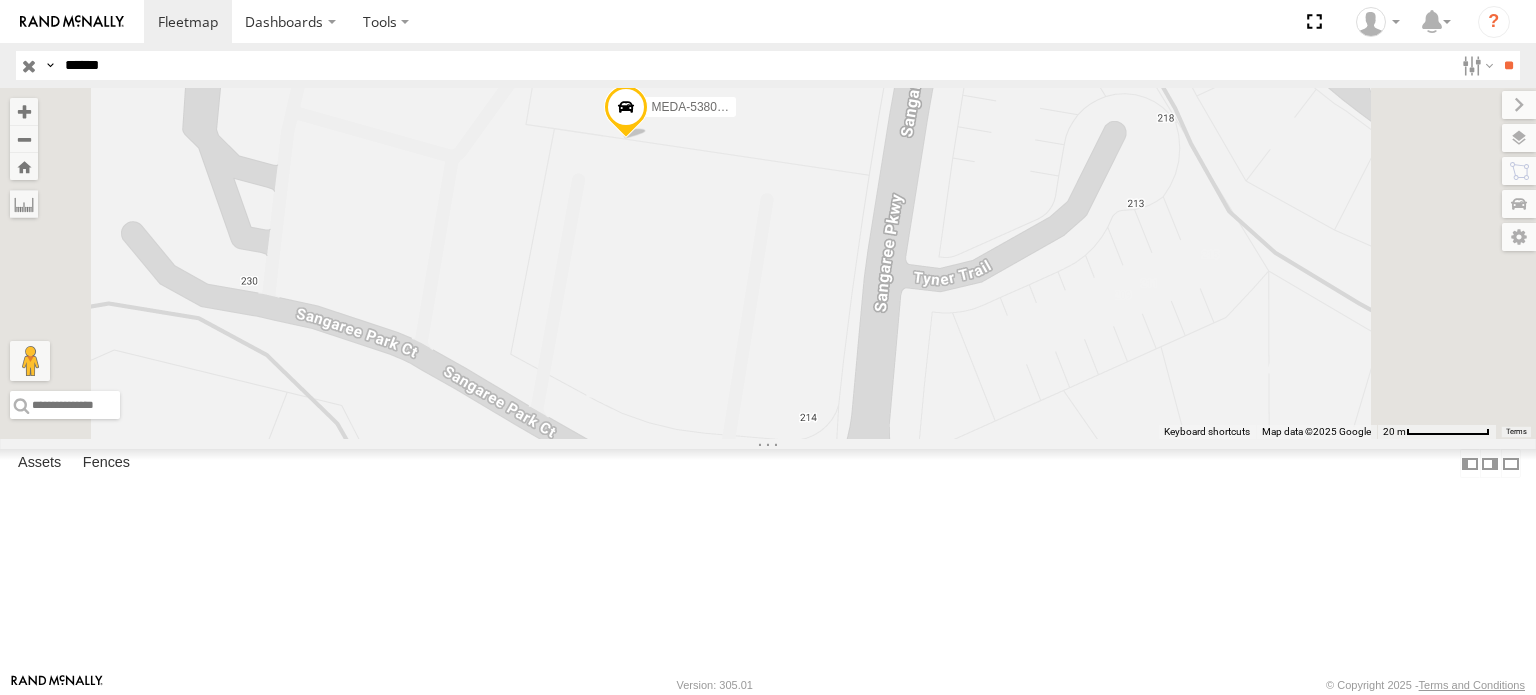 click on "Satellite" at bounding box center [0, 0] 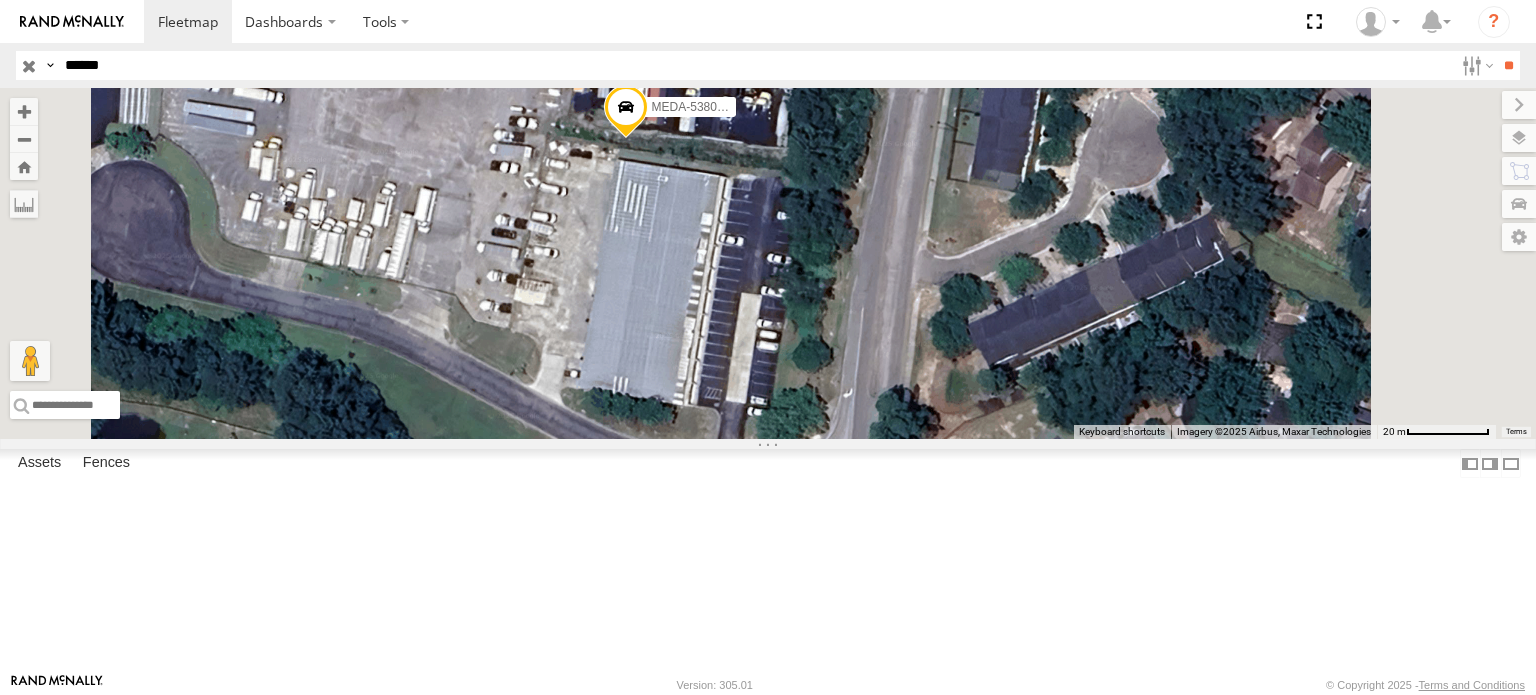 click on "Terrain" at bounding box center (0, 0) 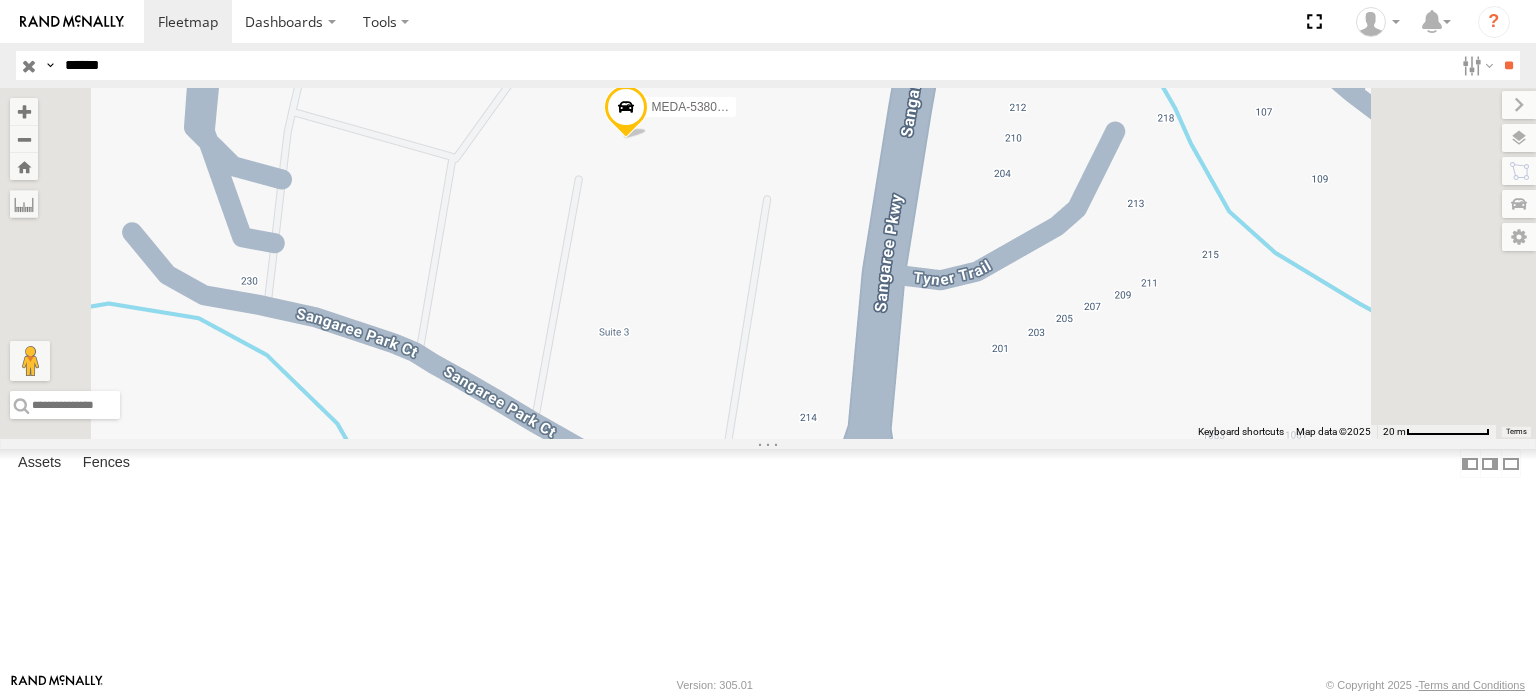 click on "Roadmap" at bounding box center (0, 0) 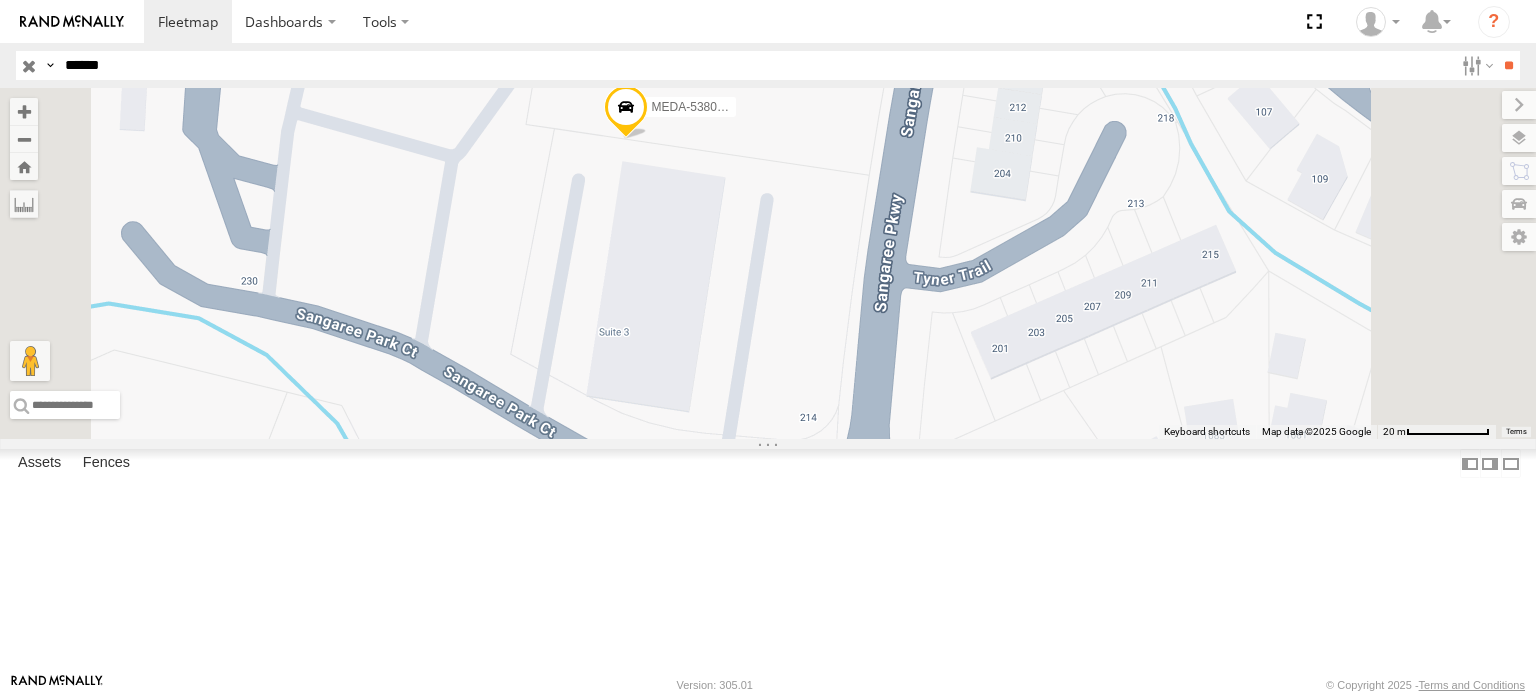click on "Satellite + Roadmap" at bounding box center [0, 0] 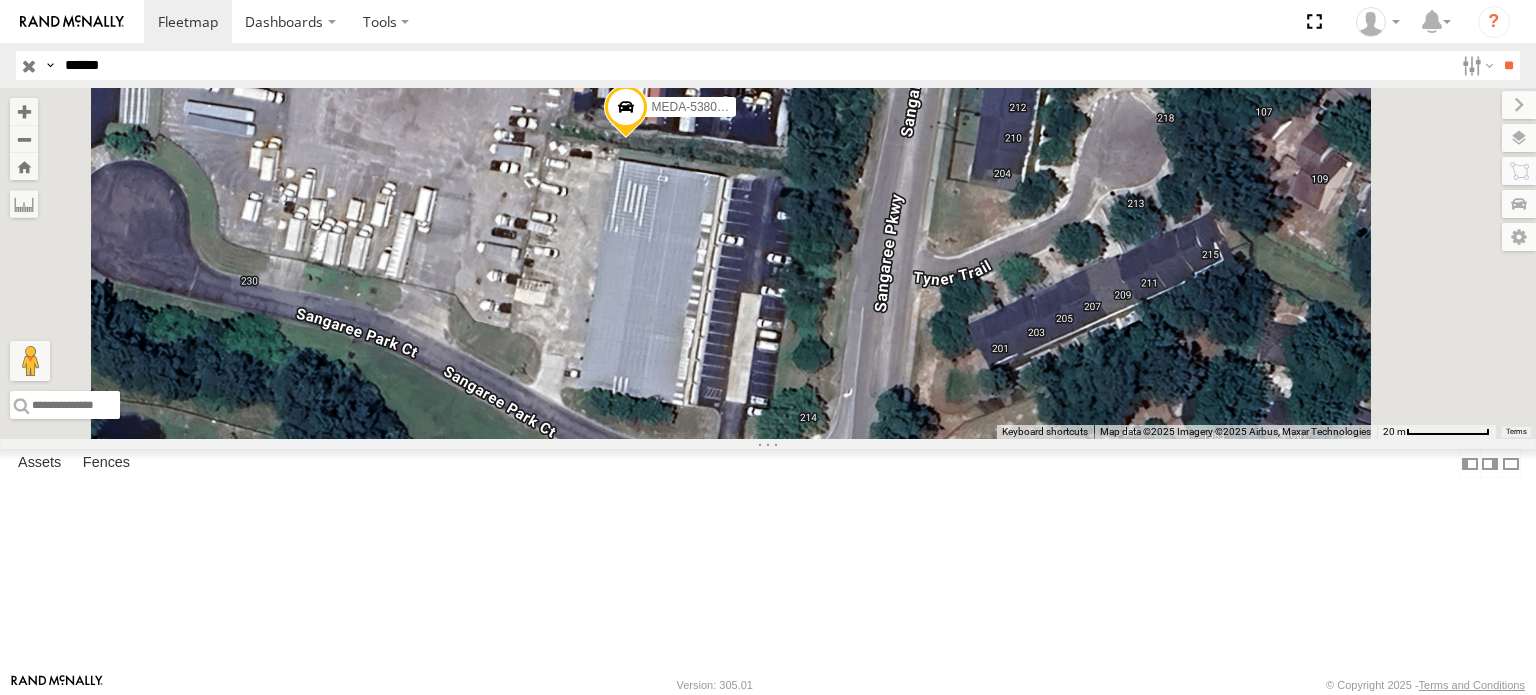 click on "MEDA-538005-Swing" at bounding box center (768, 263) 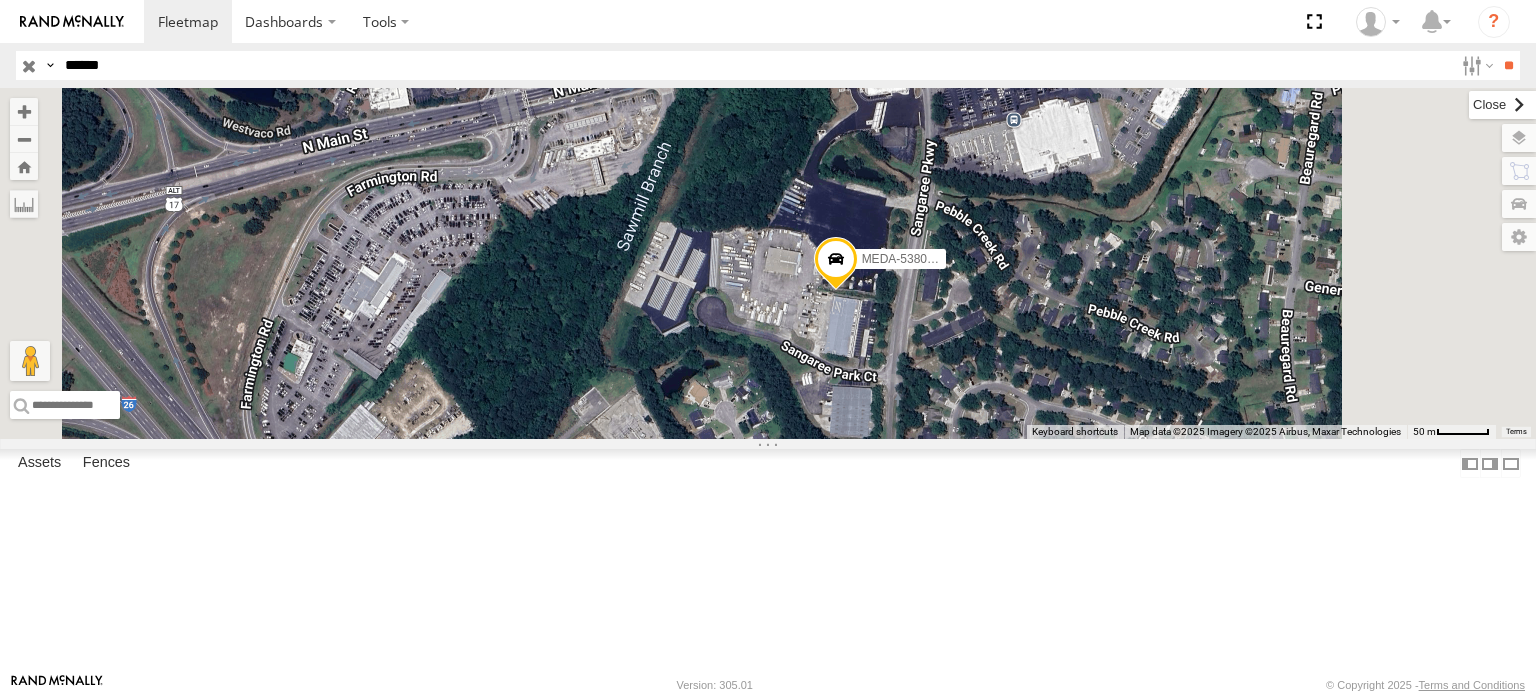 click at bounding box center (1502, 105) 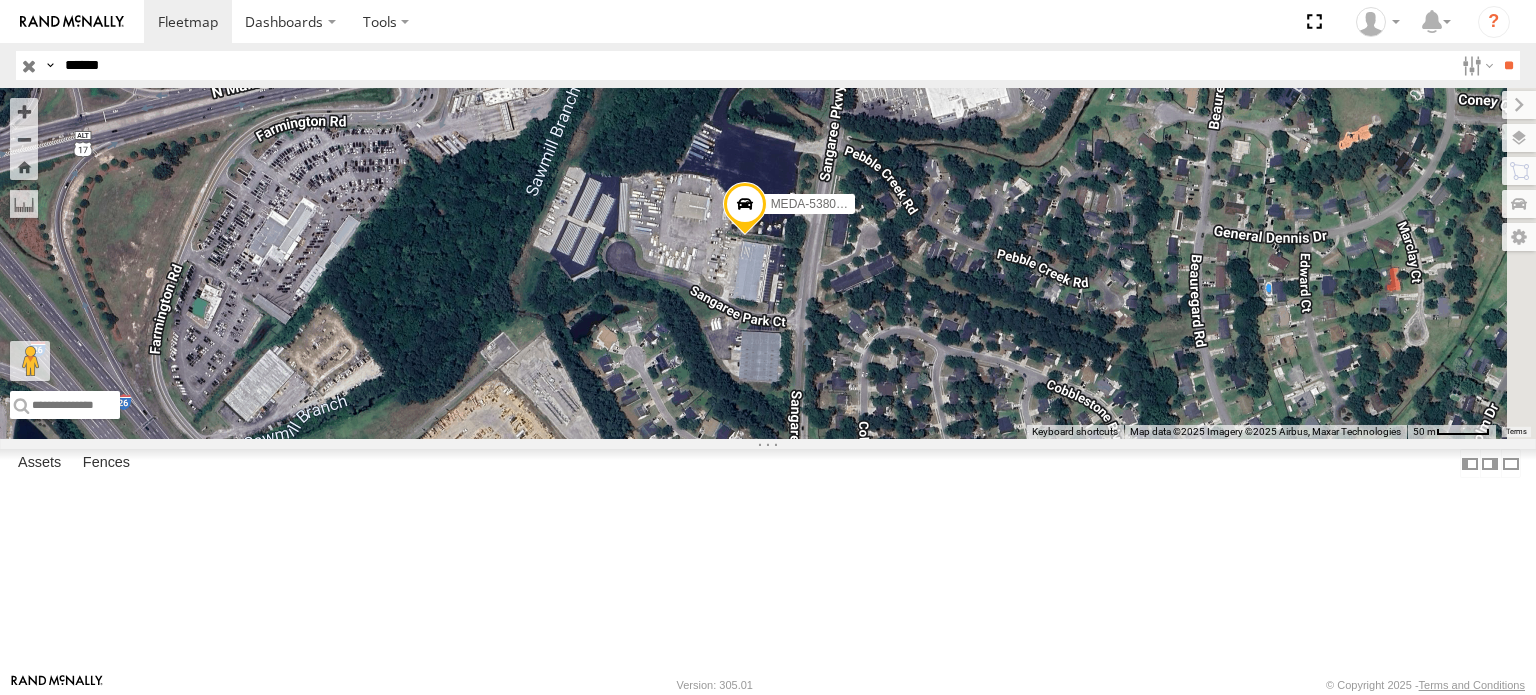 drag, startPoint x: 982, startPoint y: 379, endPoint x: 888, endPoint y: 323, distance: 109.41663 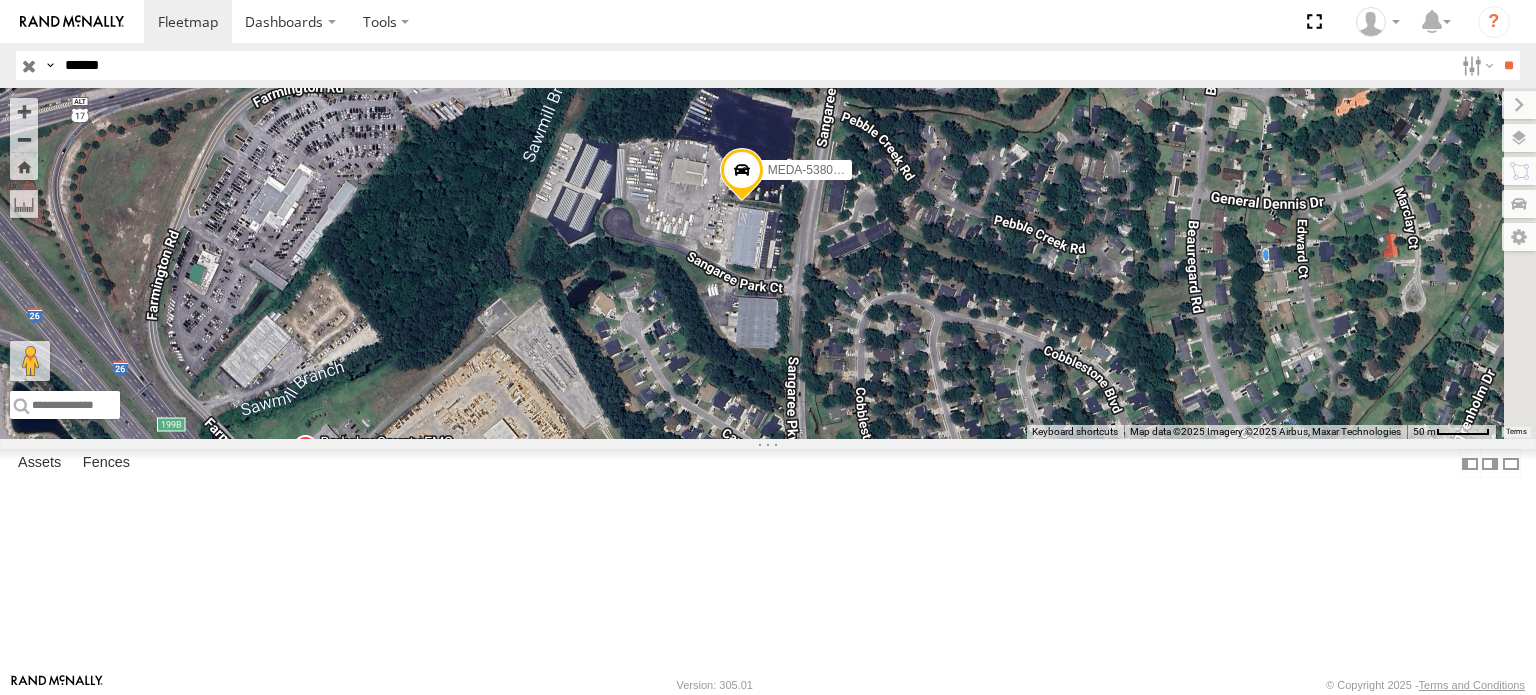 drag, startPoint x: 912, startPoint y: 409, endPoint x: 908, endPoint y: 364, distance: 45.17743 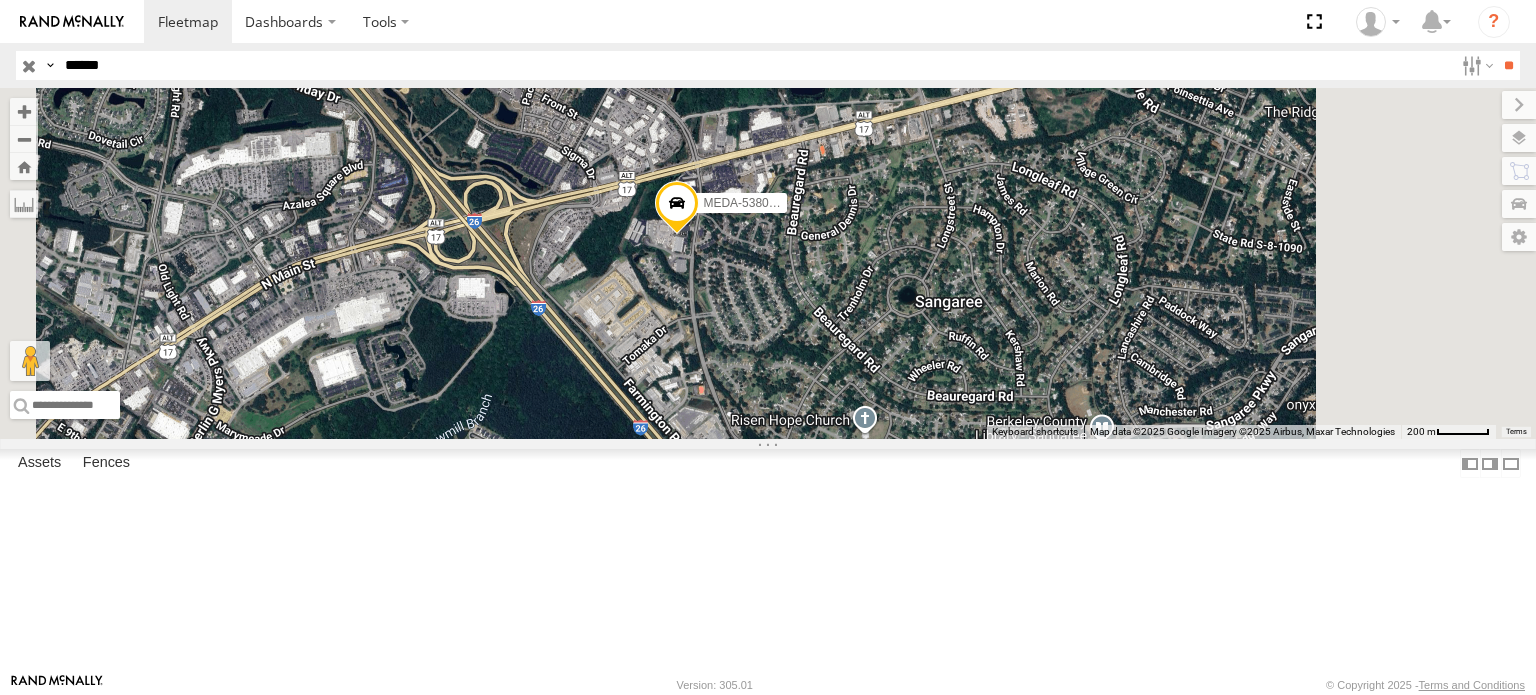click on "******" at bounding box center (755, 65) 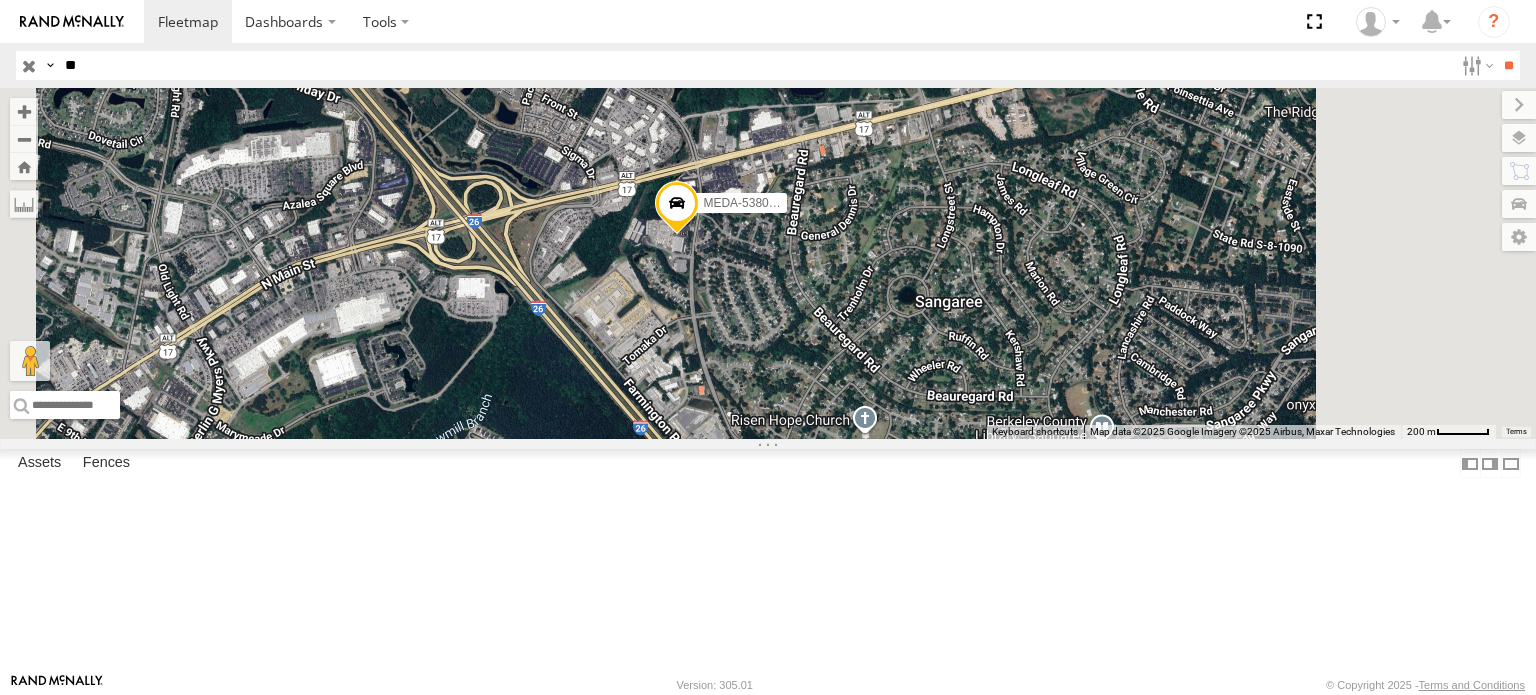 type on "*" 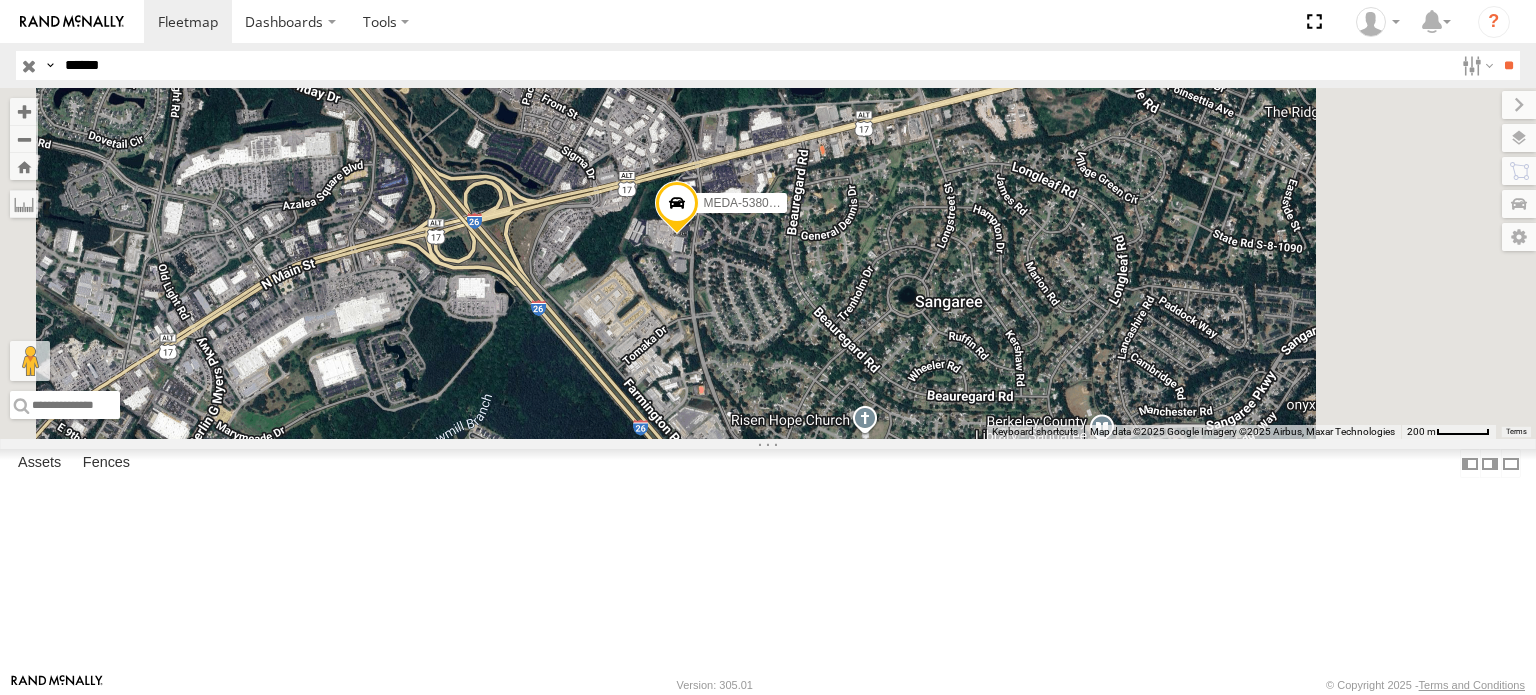 type on "******" 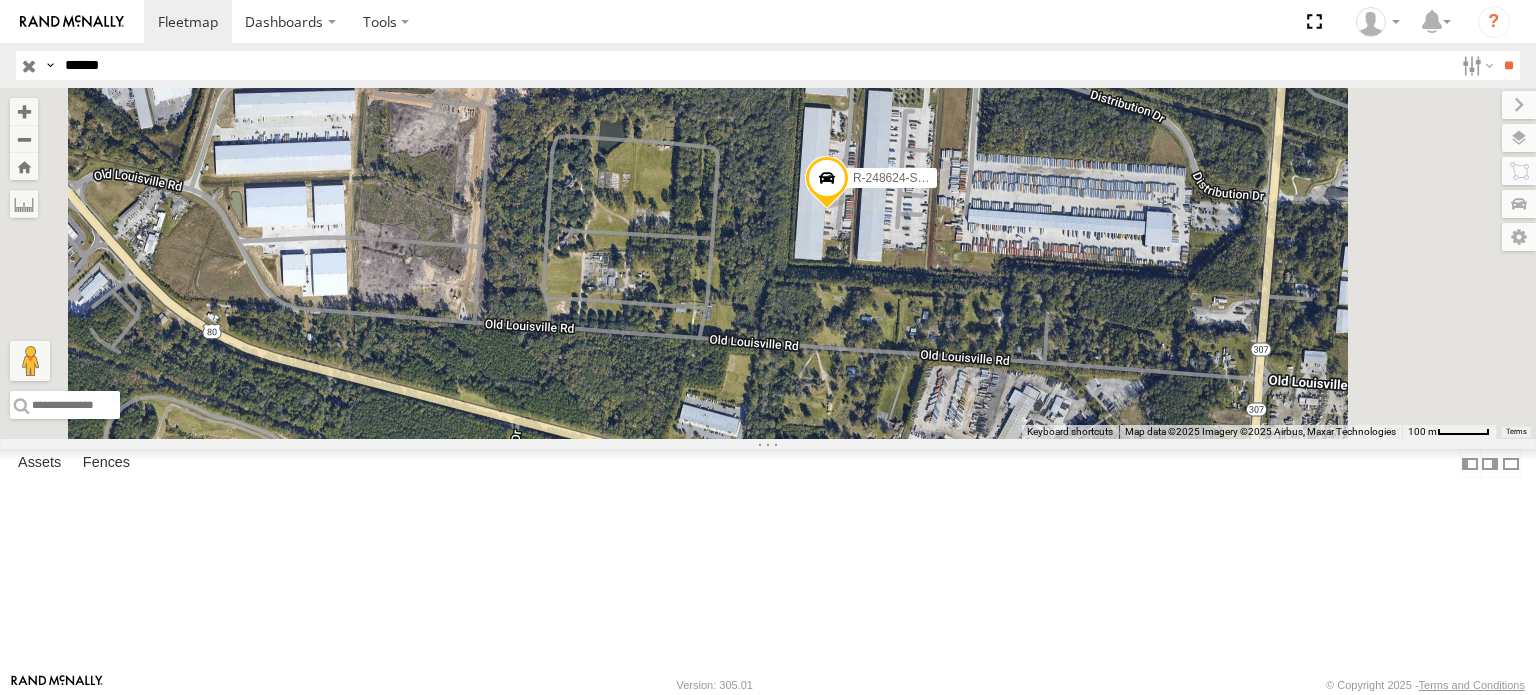 drag, startPoint x: 1014, startPoint y: 307, endPoint x: 988, endPoint y: 405, distance: 101.390335 